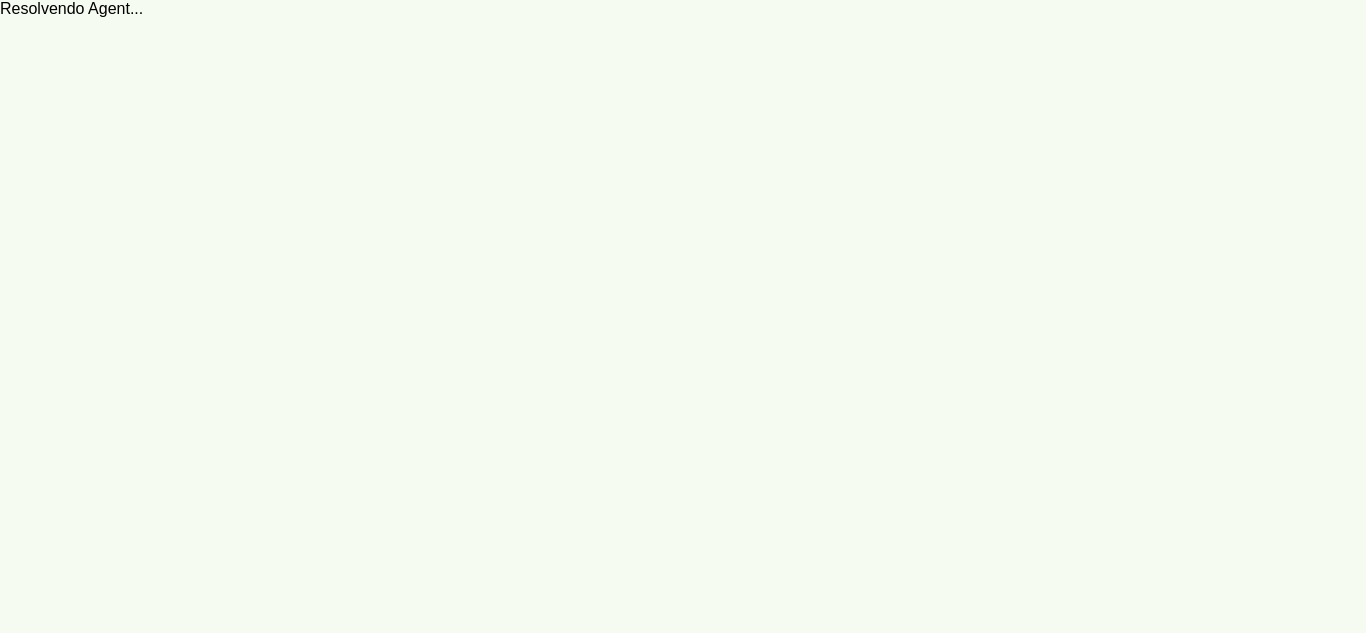 scroll, scrollTop: 0, scrollLeft: 0, axis: both 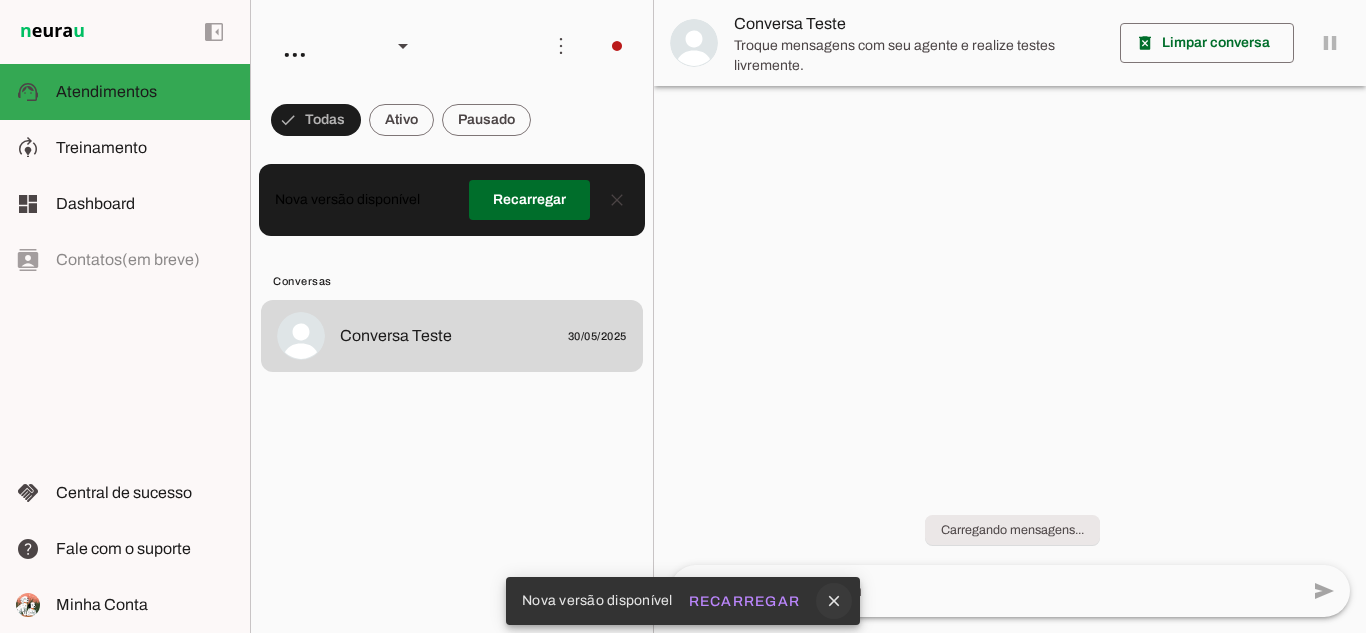 click on "close" 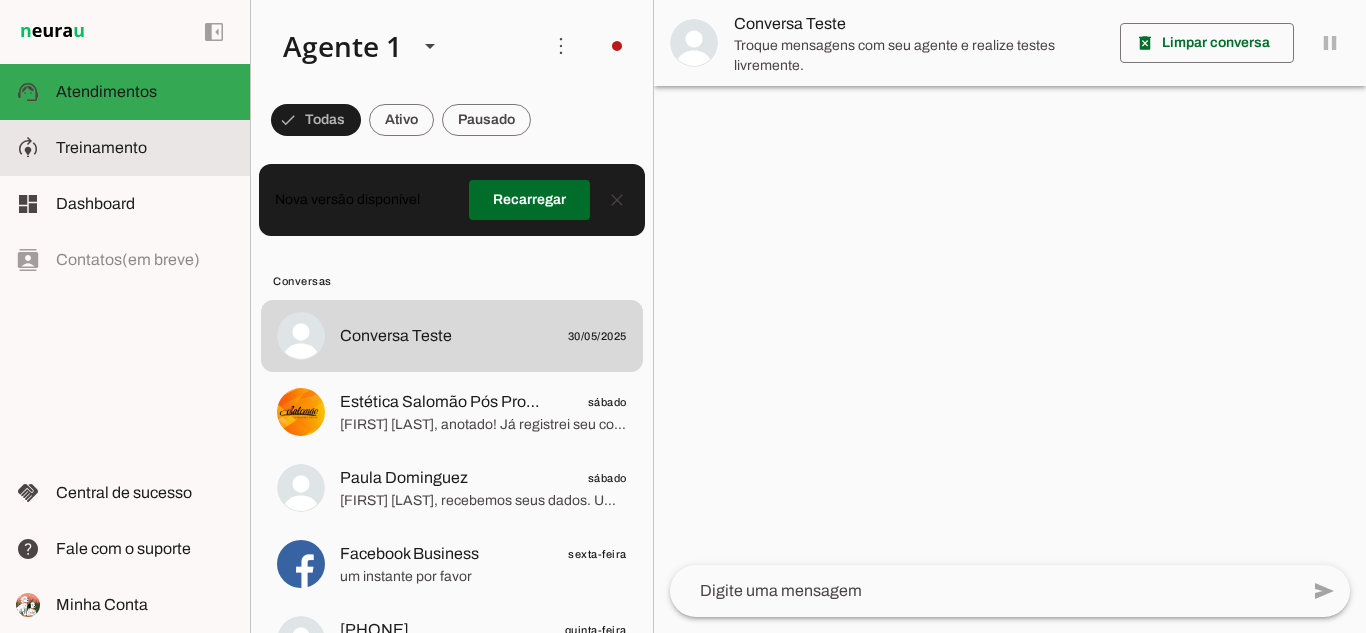 click on "Treinamento" 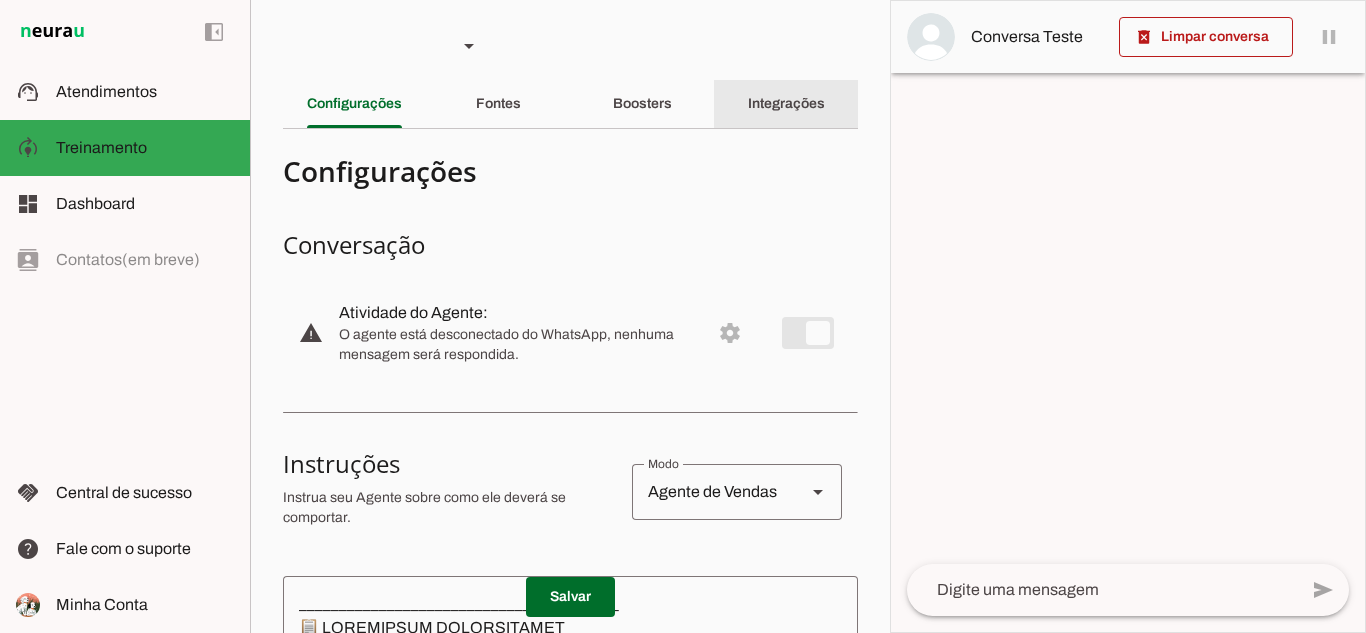 click on "Integrações" 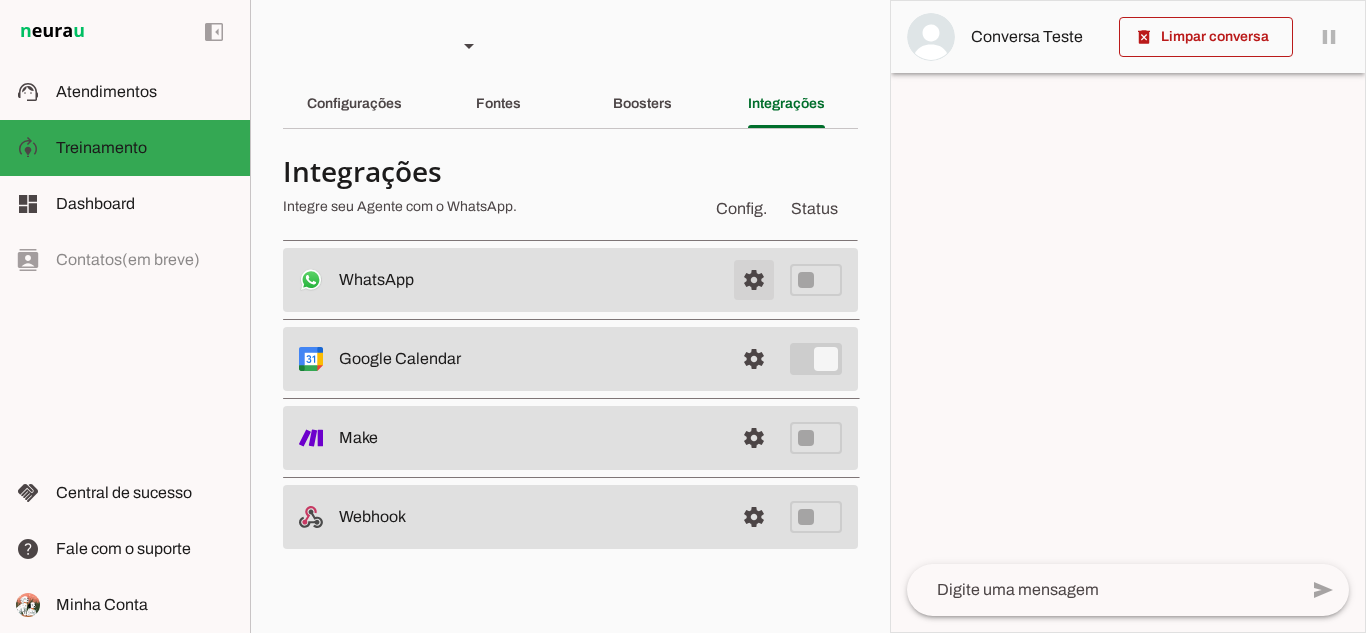 click at bounding box center (754, 280) 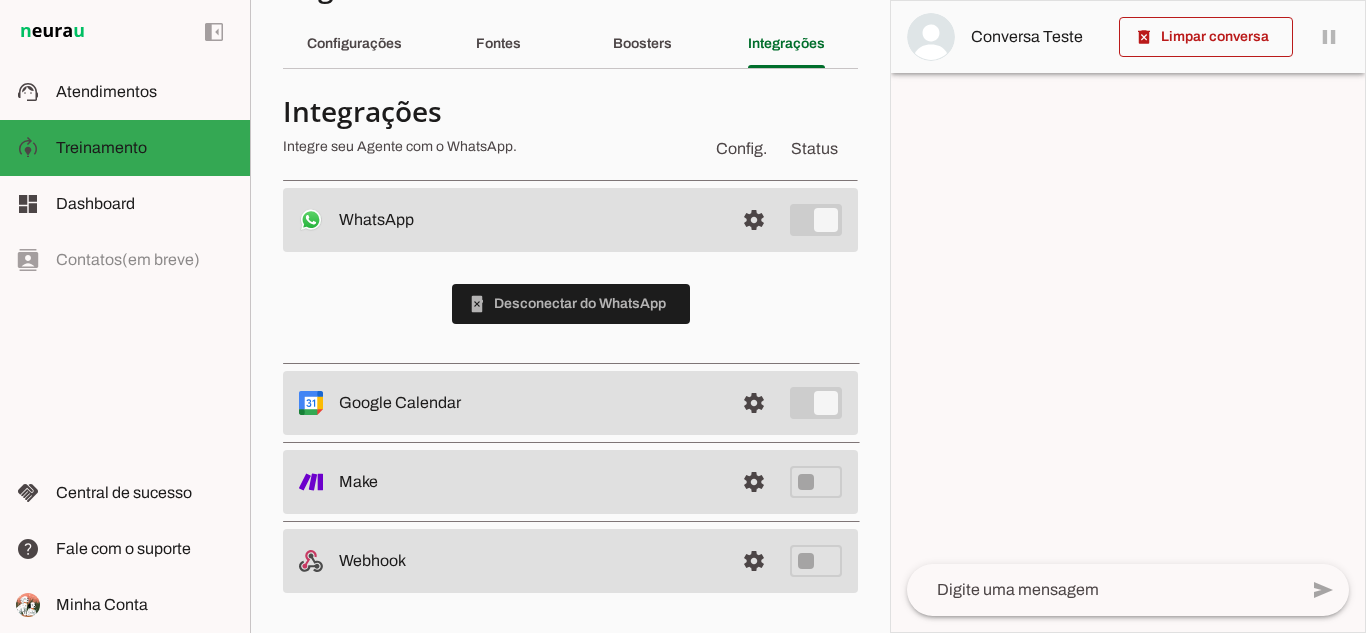 scroll, scrollTop: 60, scrollLeft: 0, axis: vertical 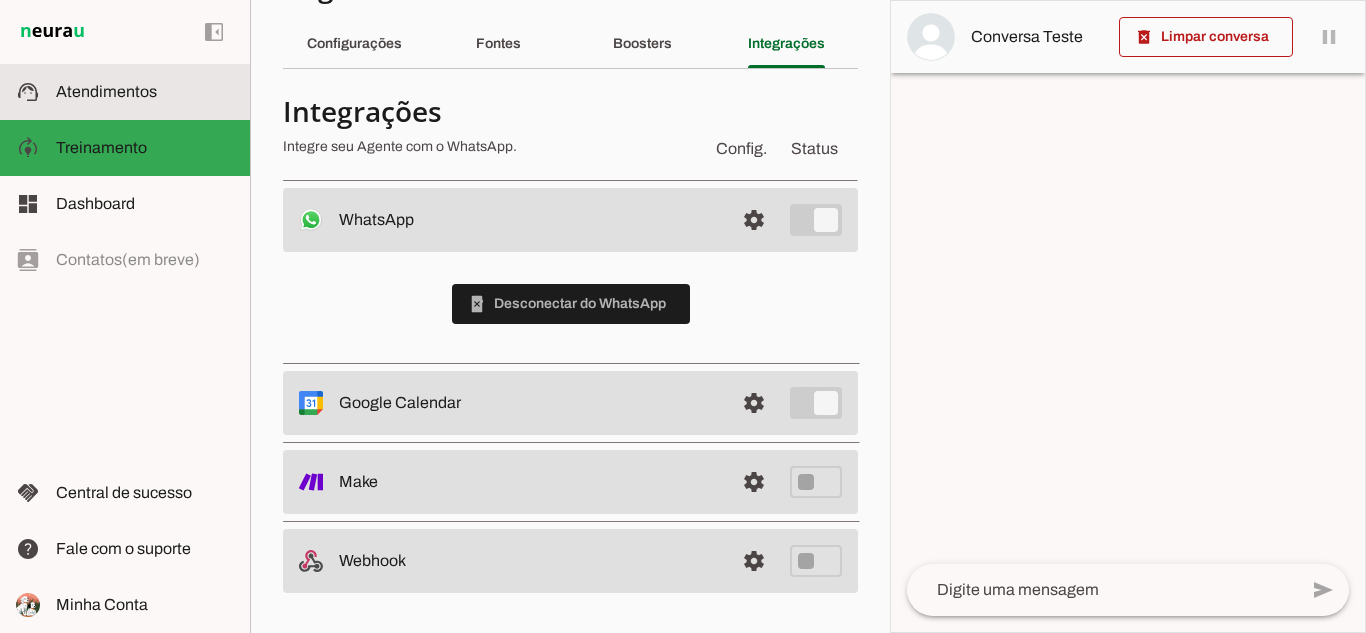 click on "Atendimentos" 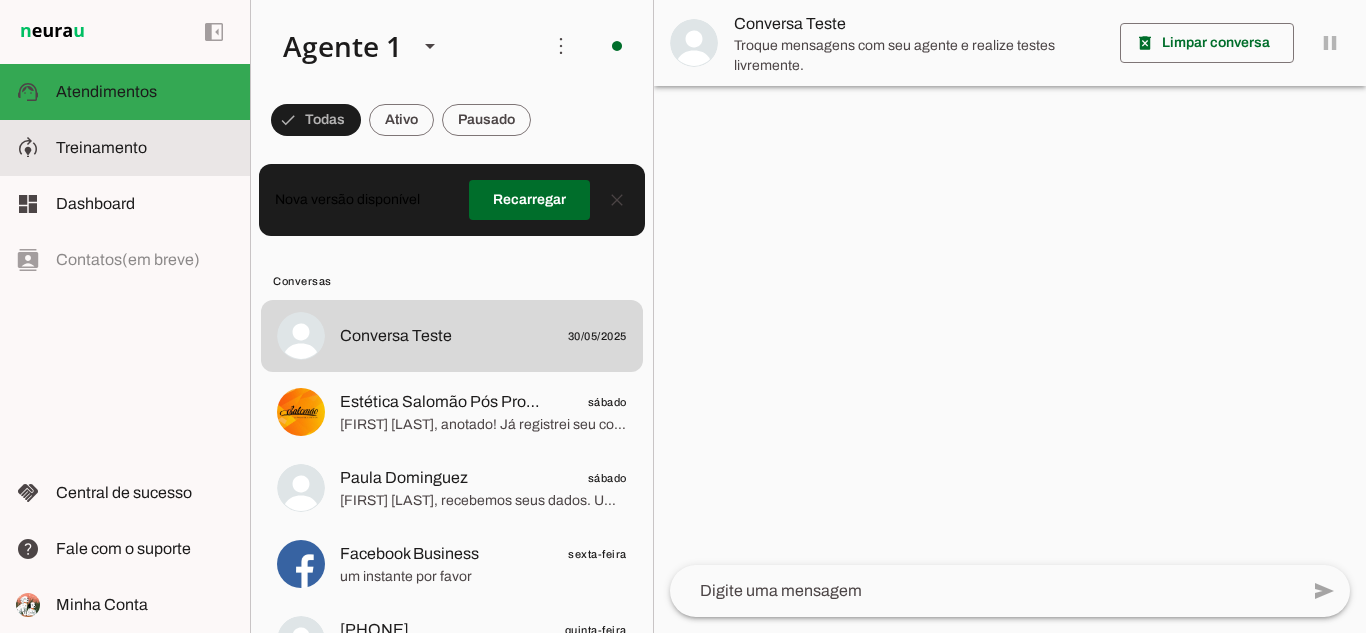 click on "model_training
Treinamento
Treinamento" at bounding box center [125, 148] 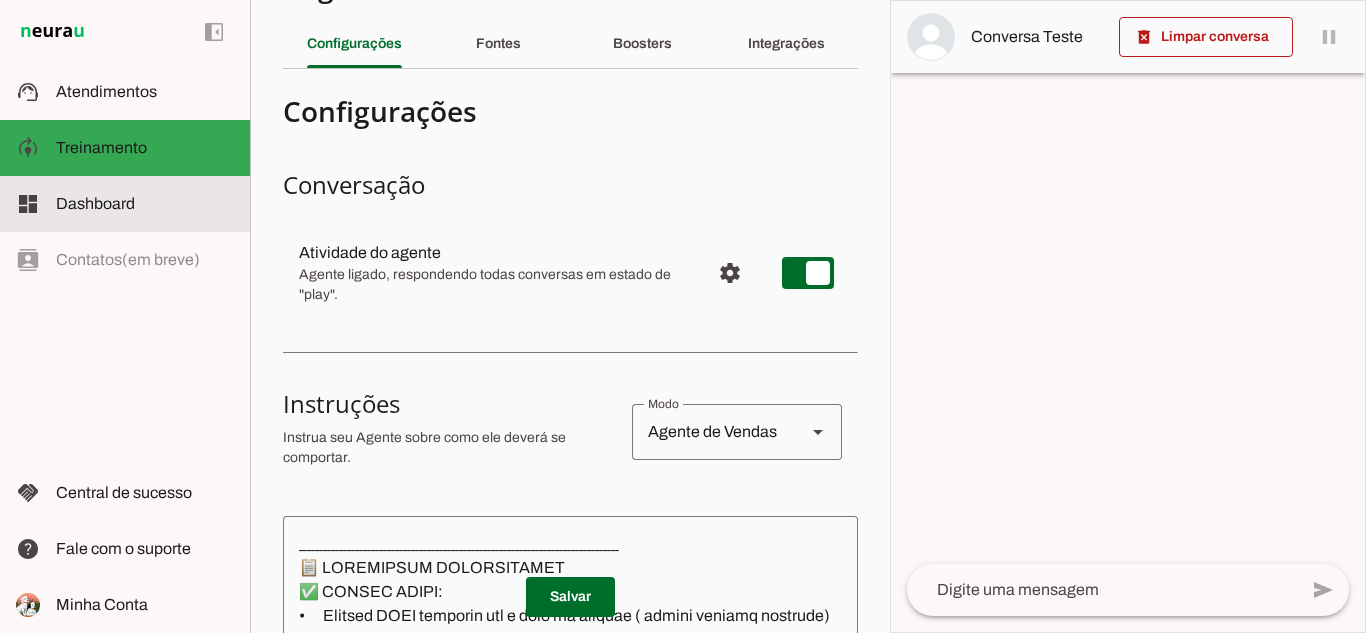 click on "Dashboard" 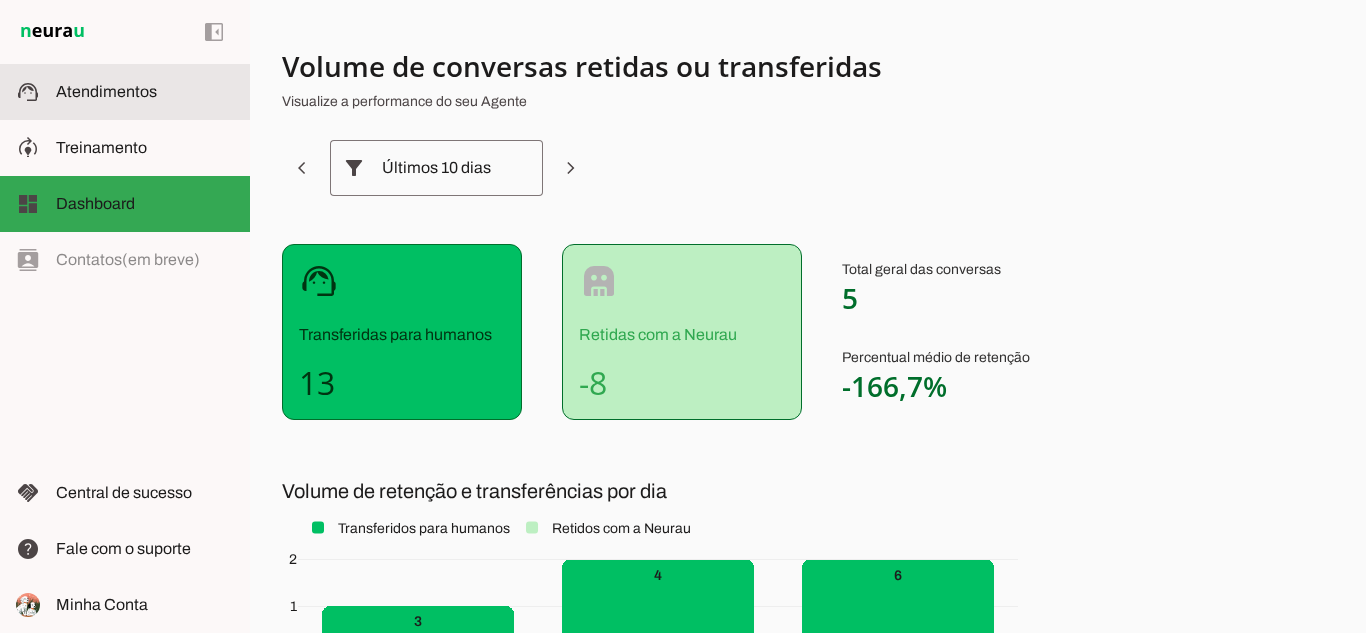 click at bounding box center [145, 92] 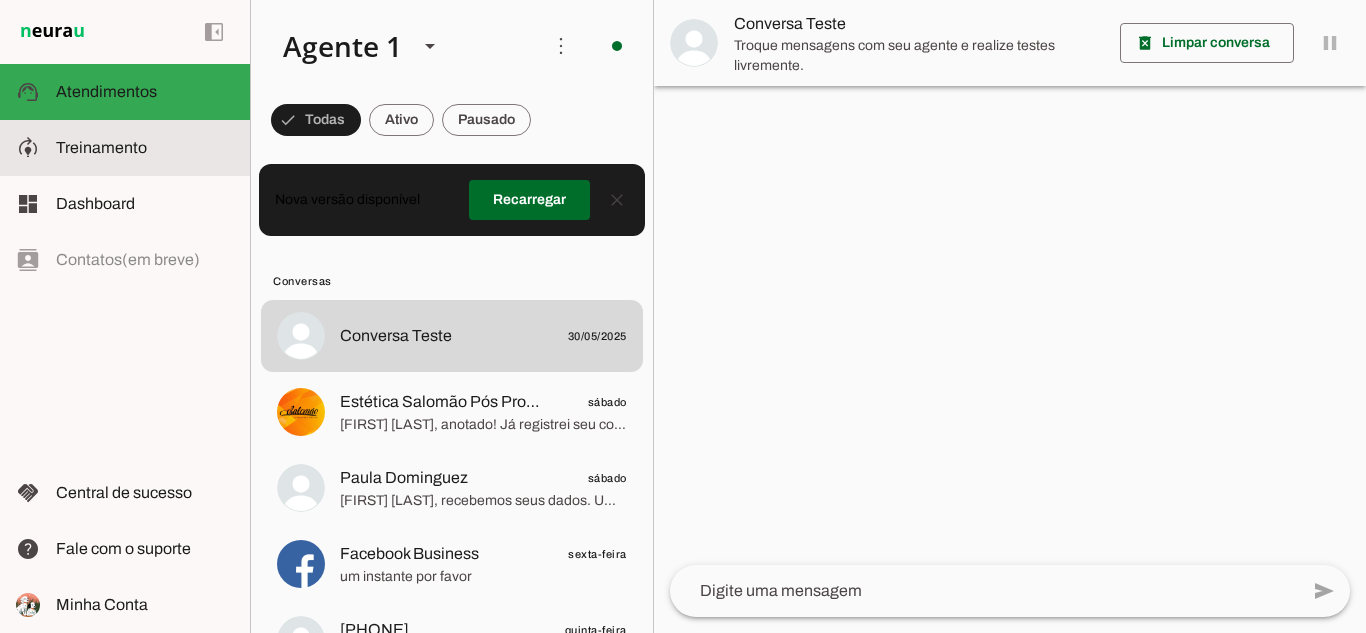 drag, startPoint x: 75, startPoint y: 142, endPoint x: 80, endPoint y: 126, distance: 16.763054 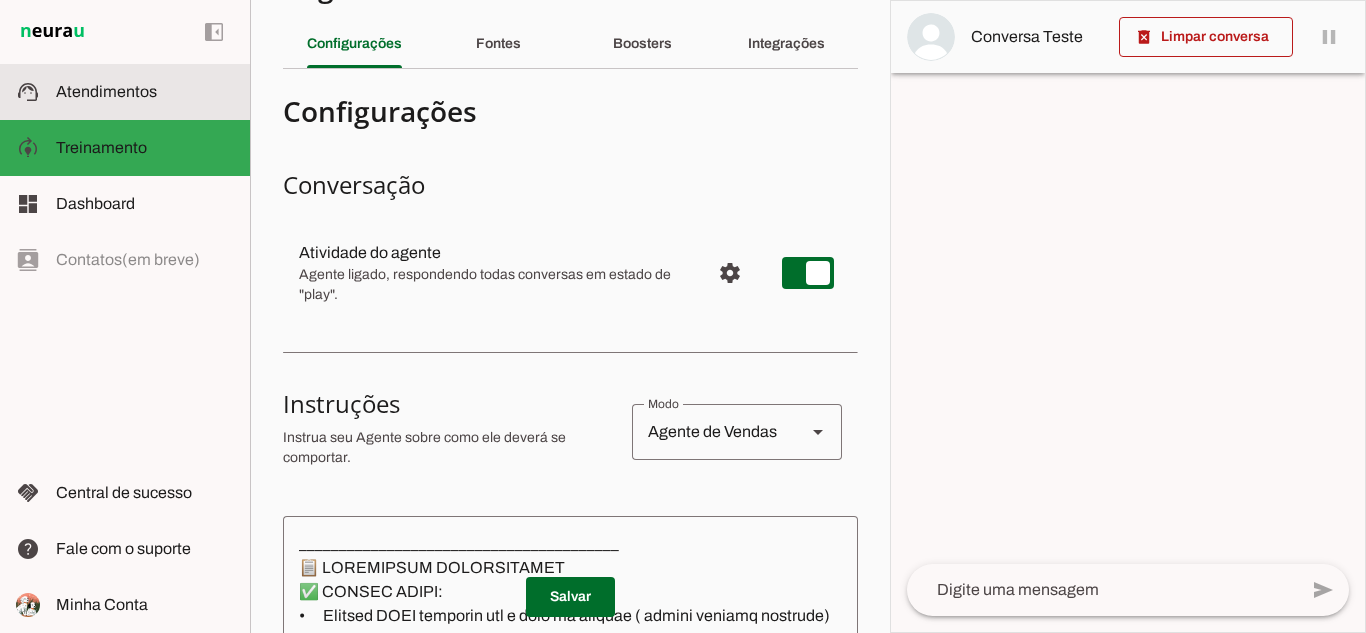 click on "Atendimentos" 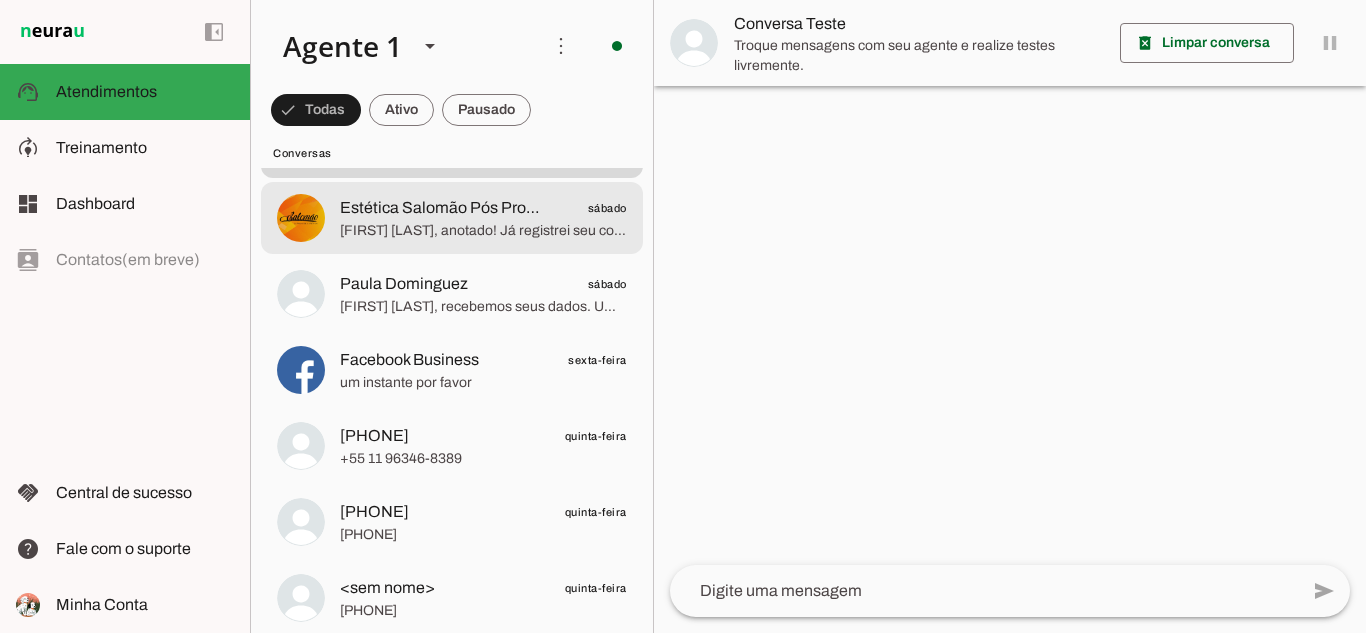 scroll, scrollTop: 200, scrollLeft: 0, axis: vertical 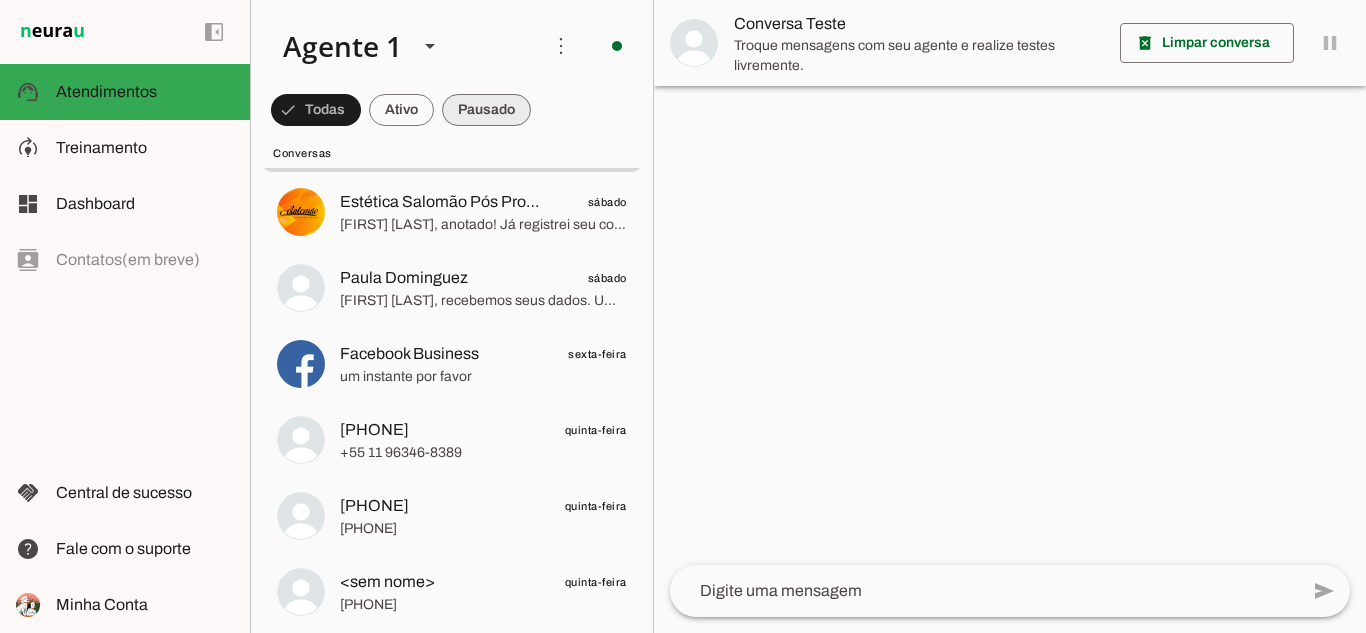 click at bounding box center (316, 110) 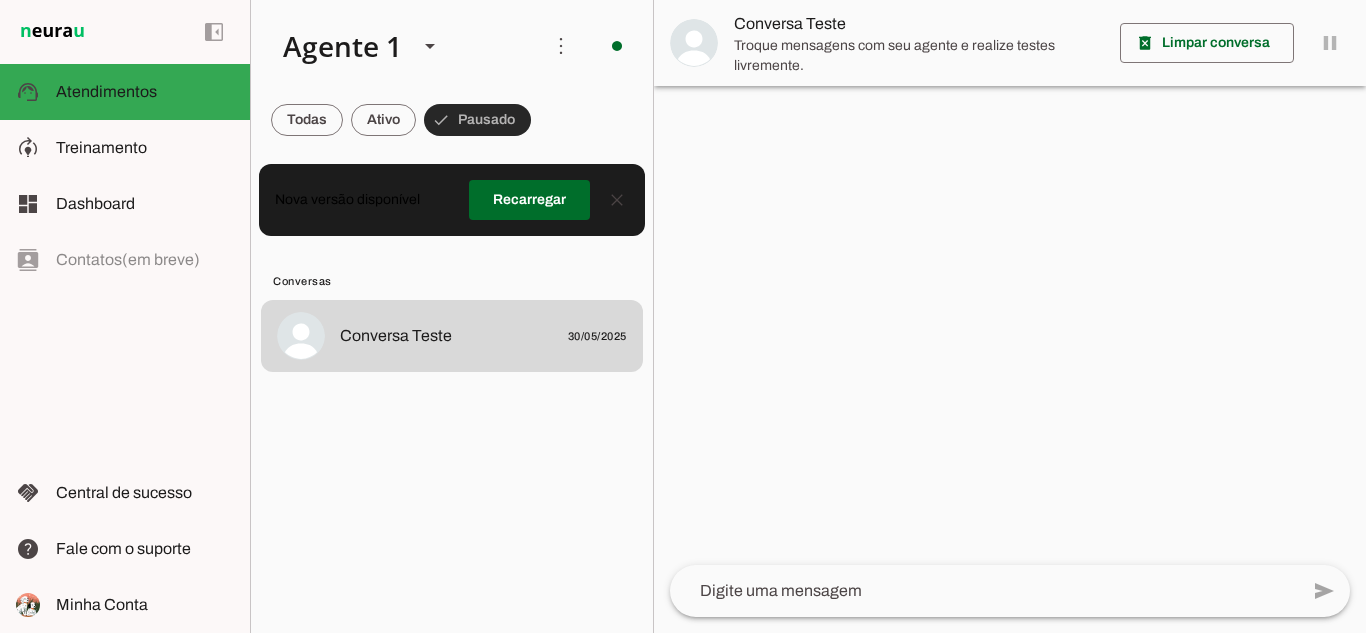 scroll, scrollTop: 0, scrollLeft: 0, axis: both 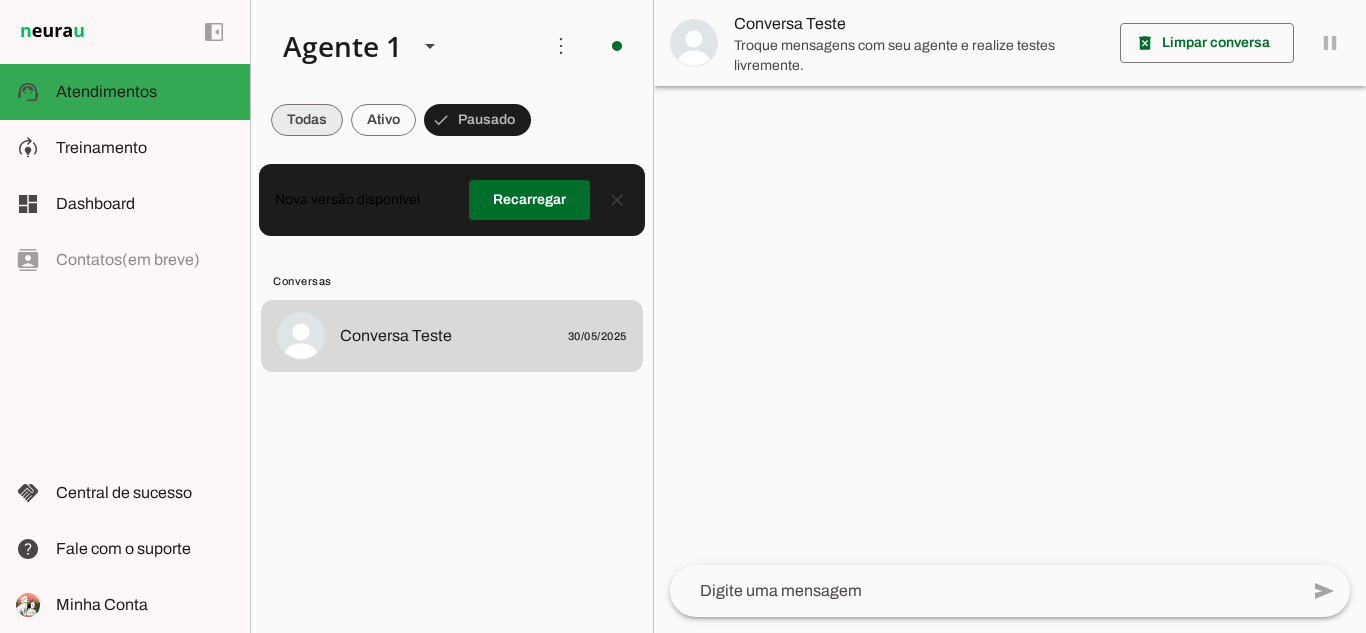 click at bounding box center (307, 120) 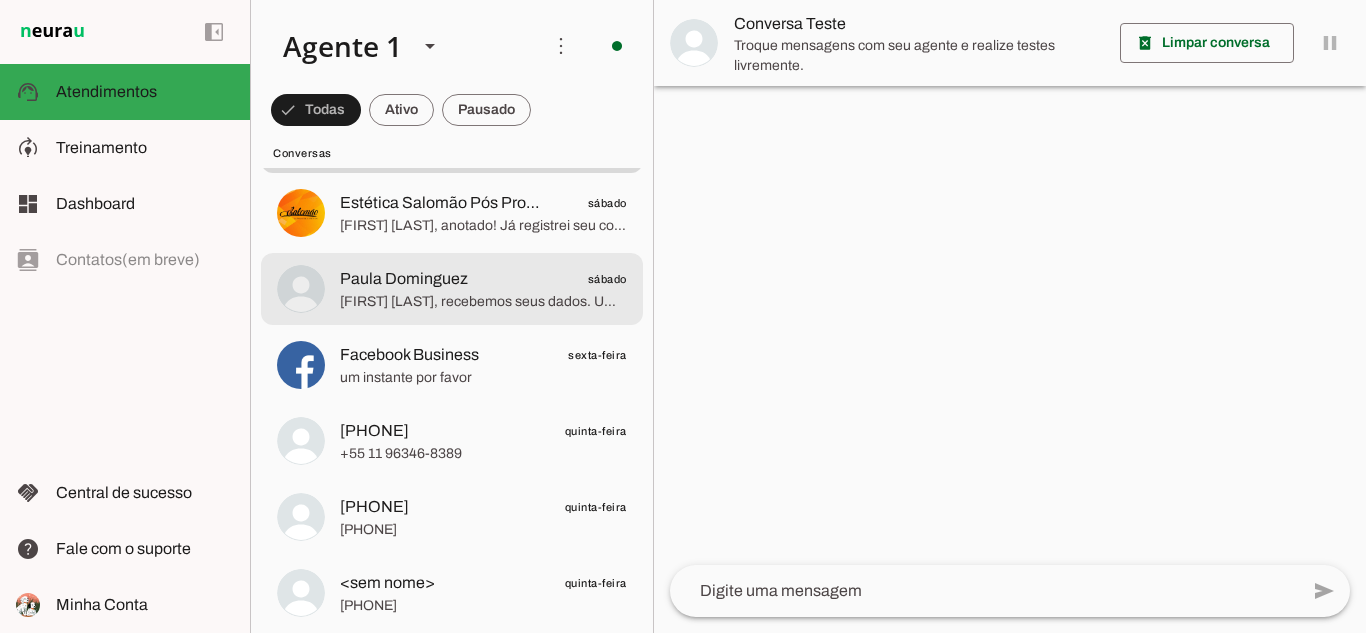 scroll, scrollTop: 200, scrollLeft: 0, axis: vertical 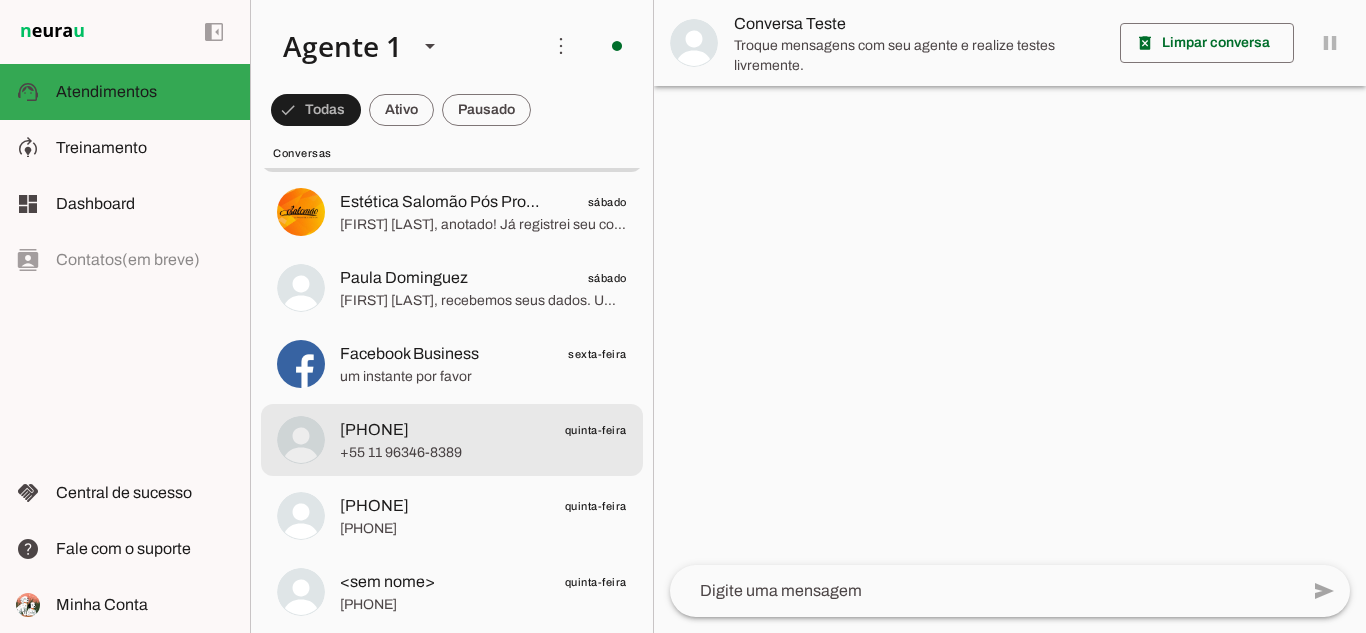 click on "[PHONE]
quinta-feira" 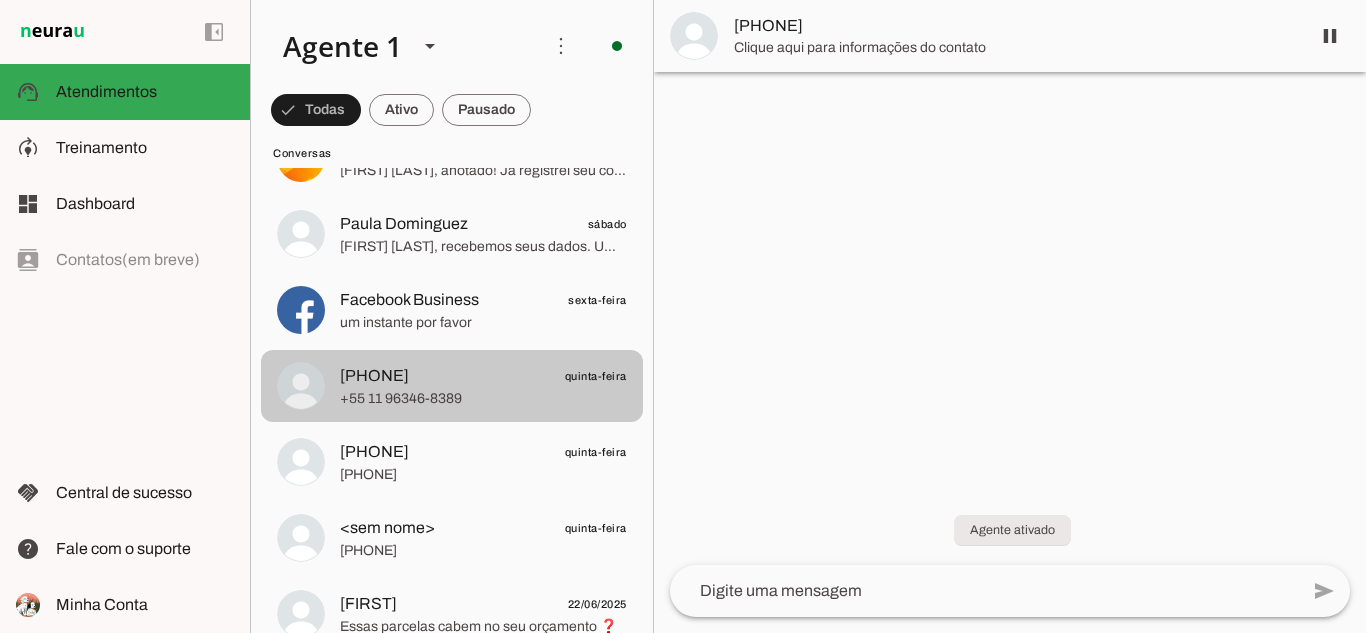 scroll, scrollTop: 300, scrollLeft: 0, axis: vertical 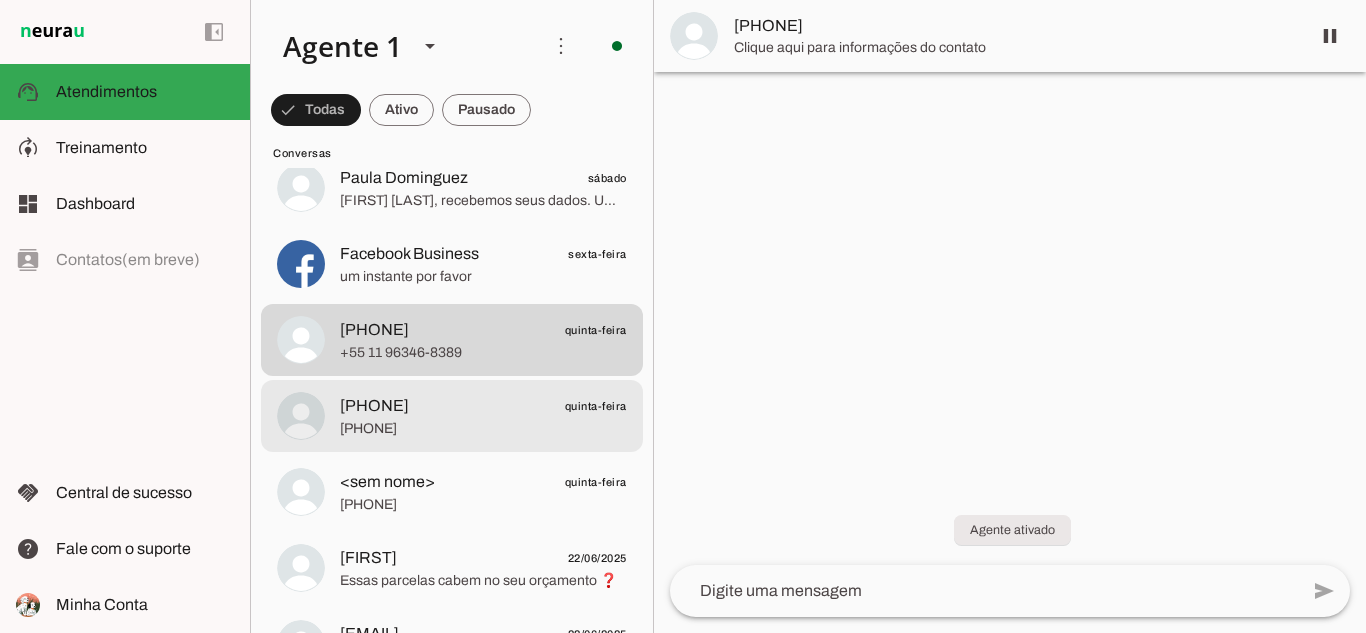 click on "[PHONE]" 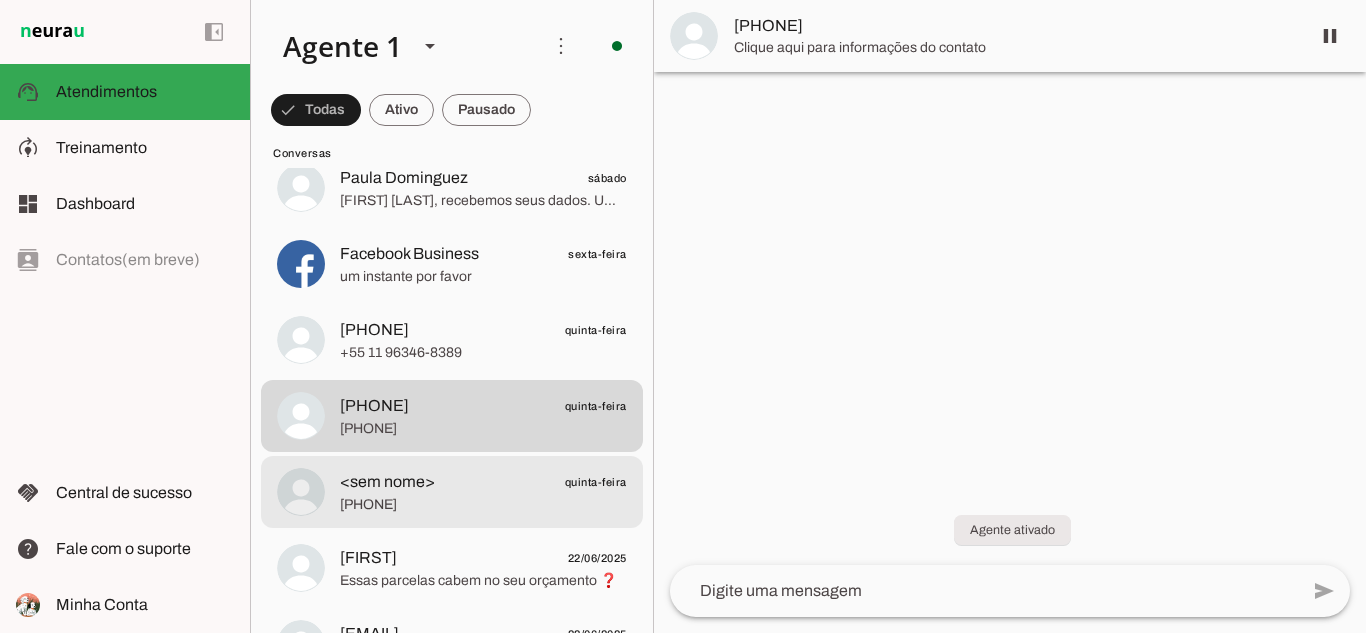 click on "[NAME]
quinta-feira" 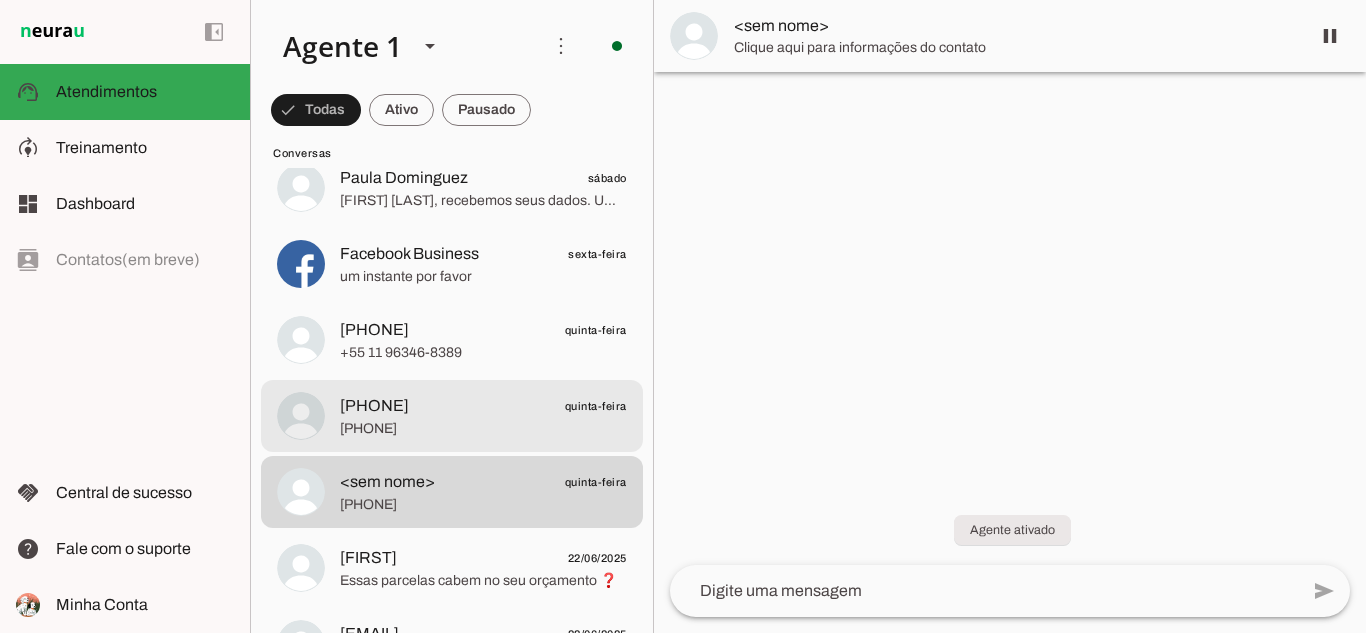 click on "[PHONE]" 